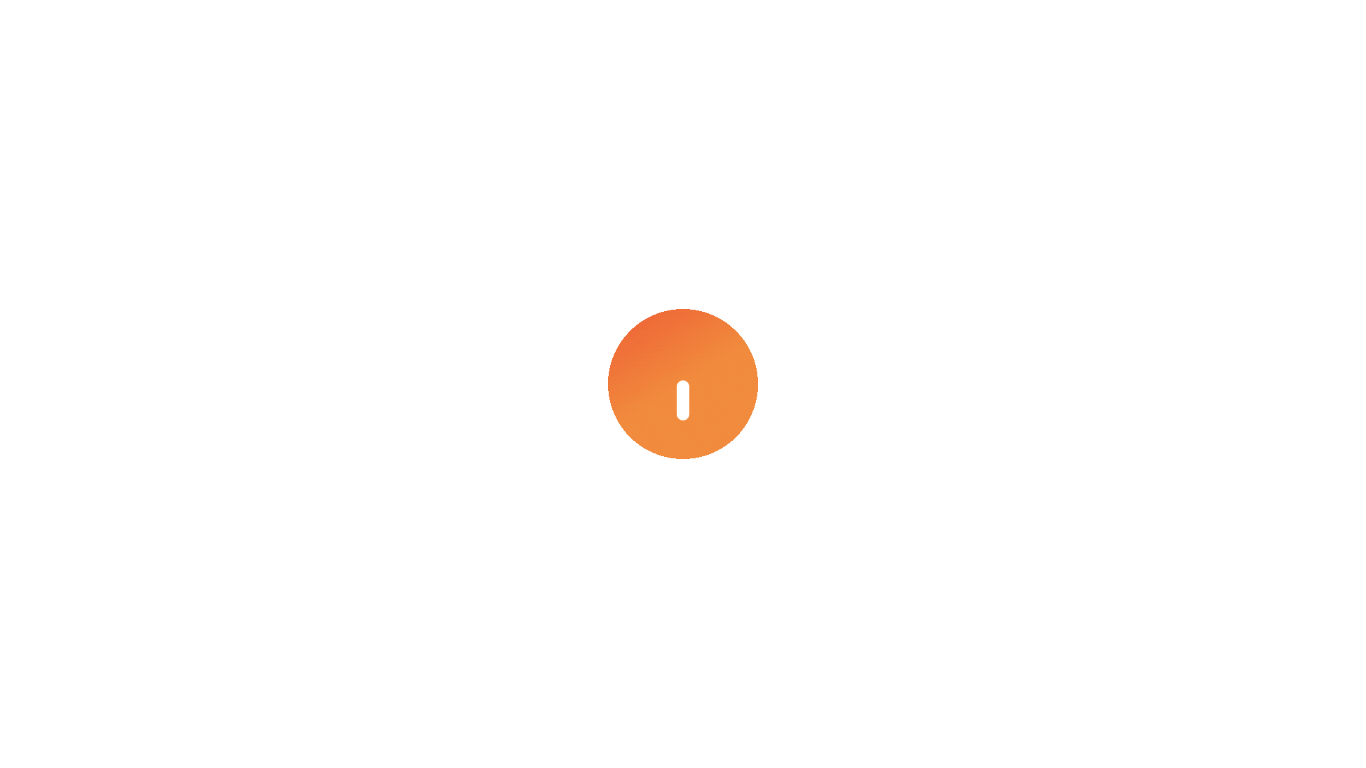scroll, scrollTop: 0, scrollLeft: 0, axis: both 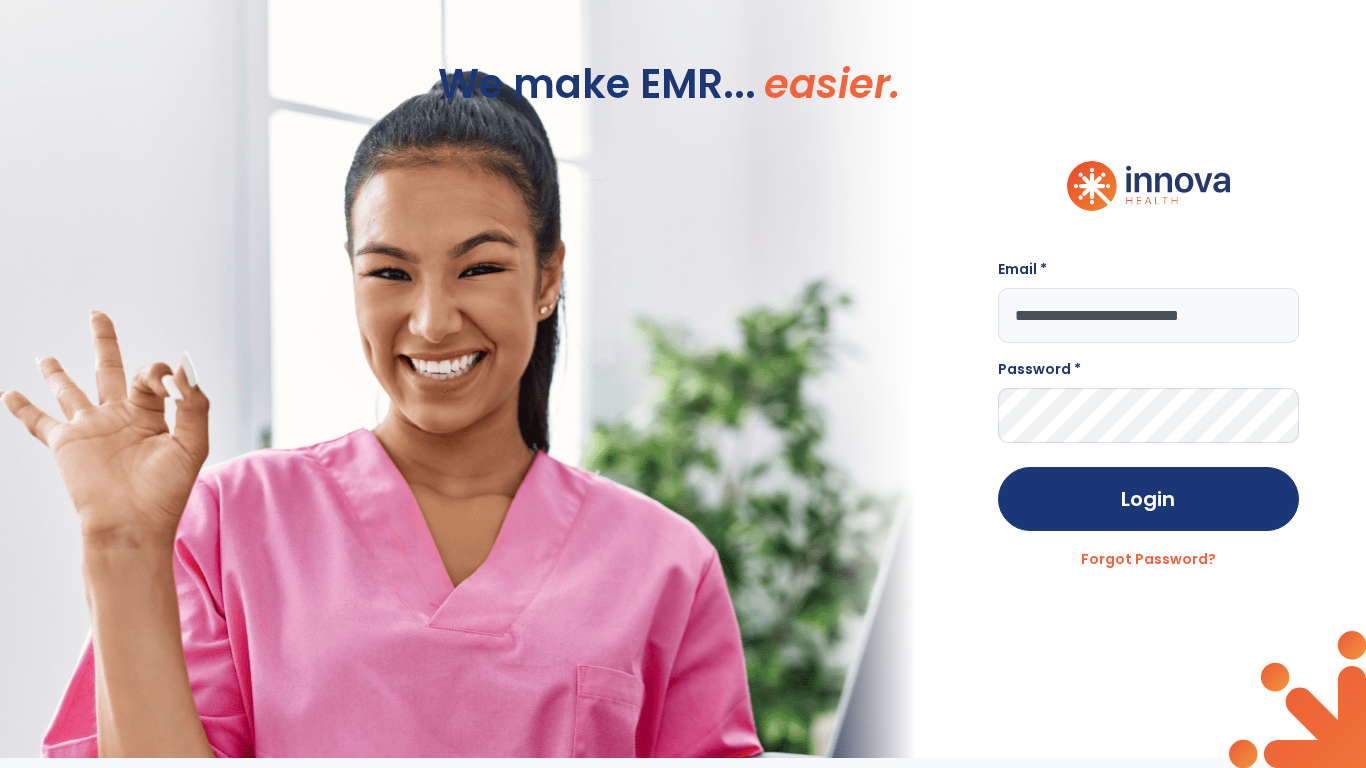 type on "**********" 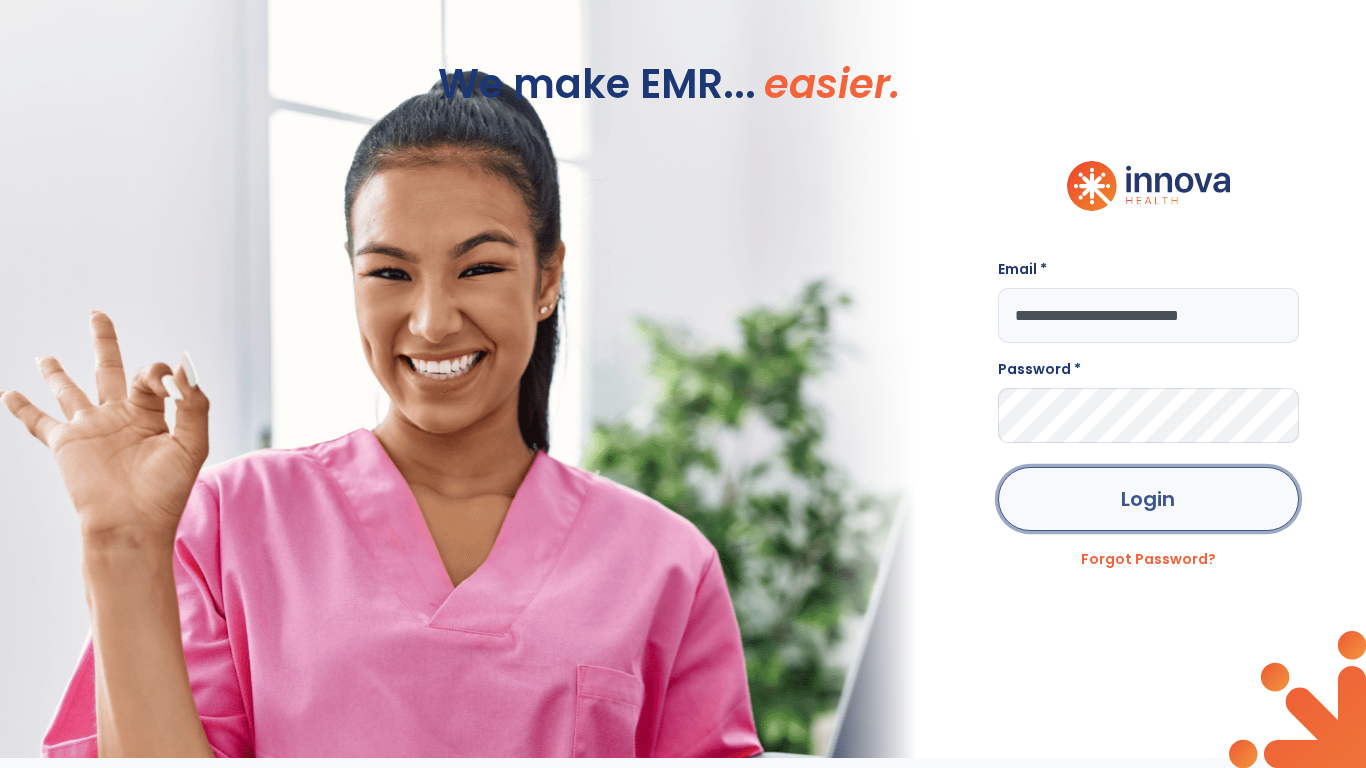click on "Login" 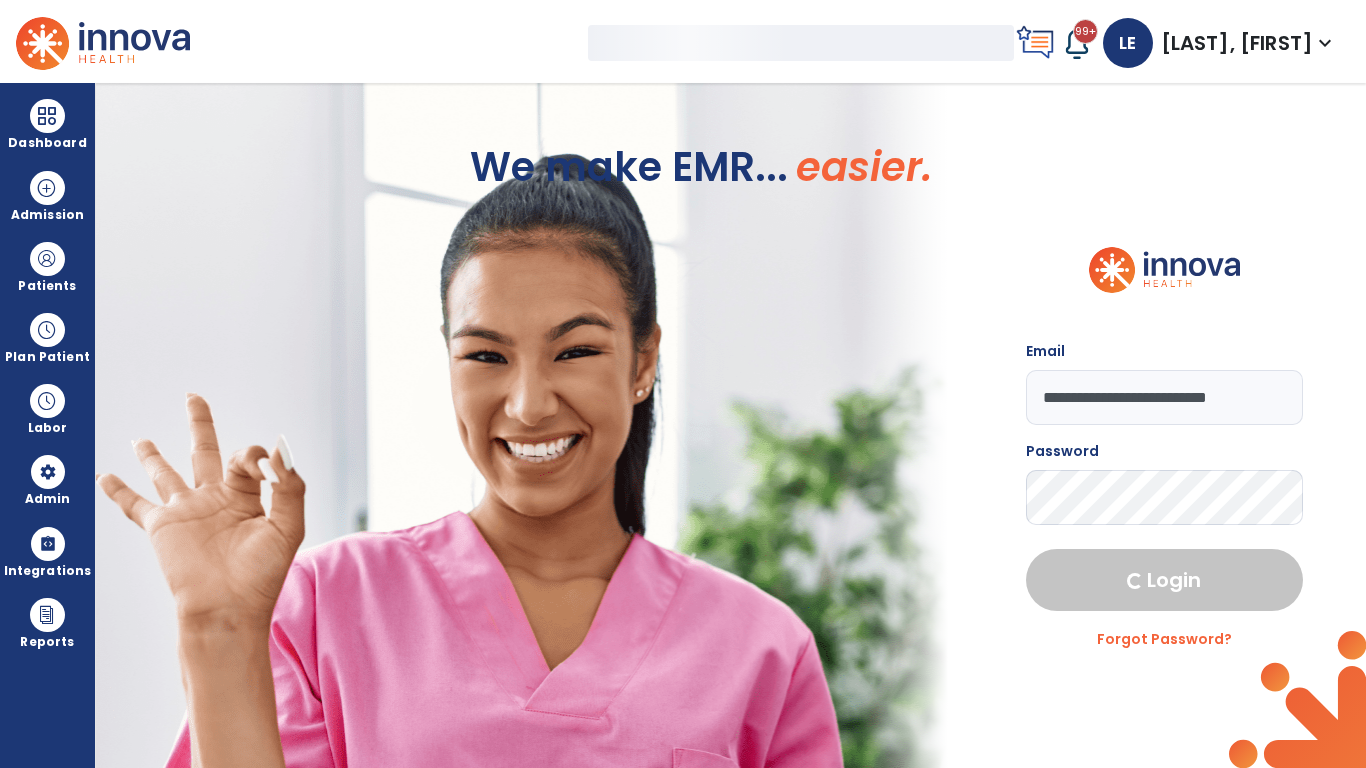 select on "***" 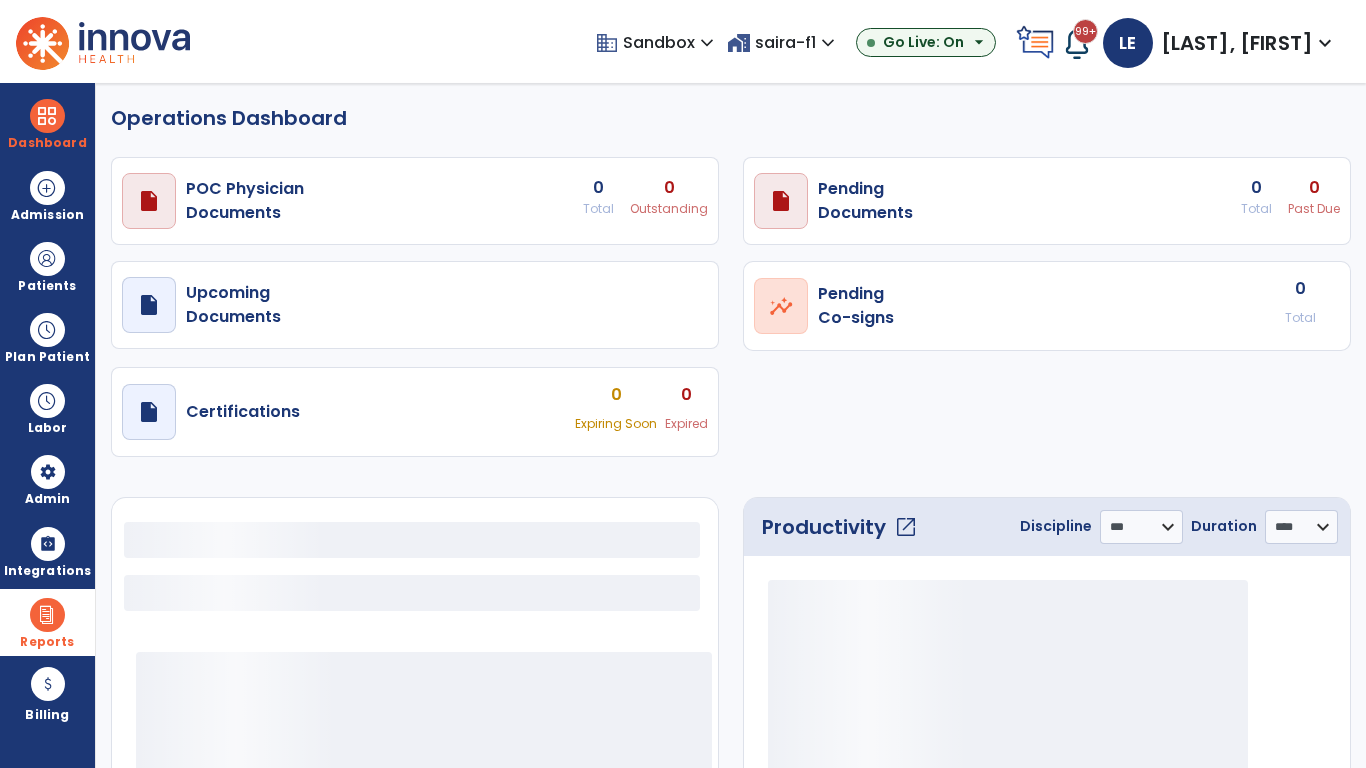 click at bounding box center [47, 615] 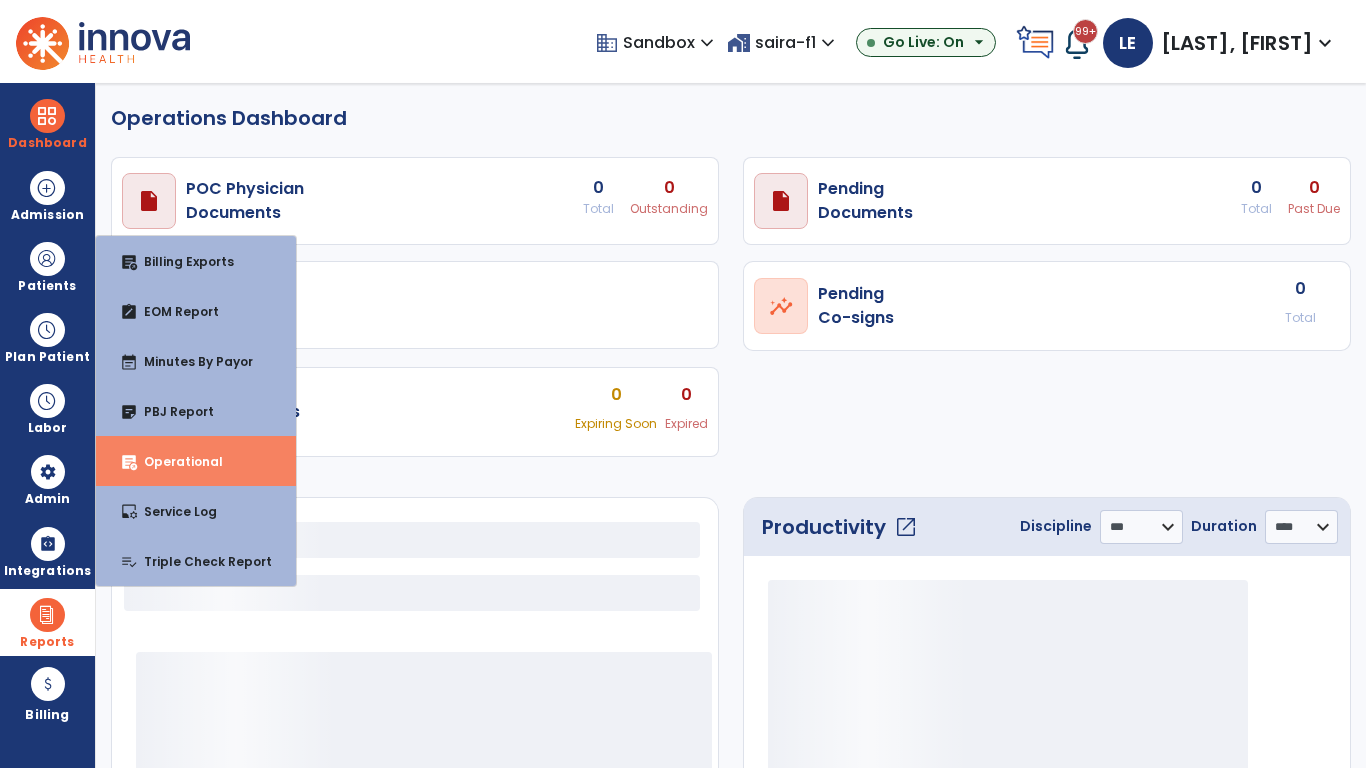 click on "Operational" at bounding box center (175, 461) 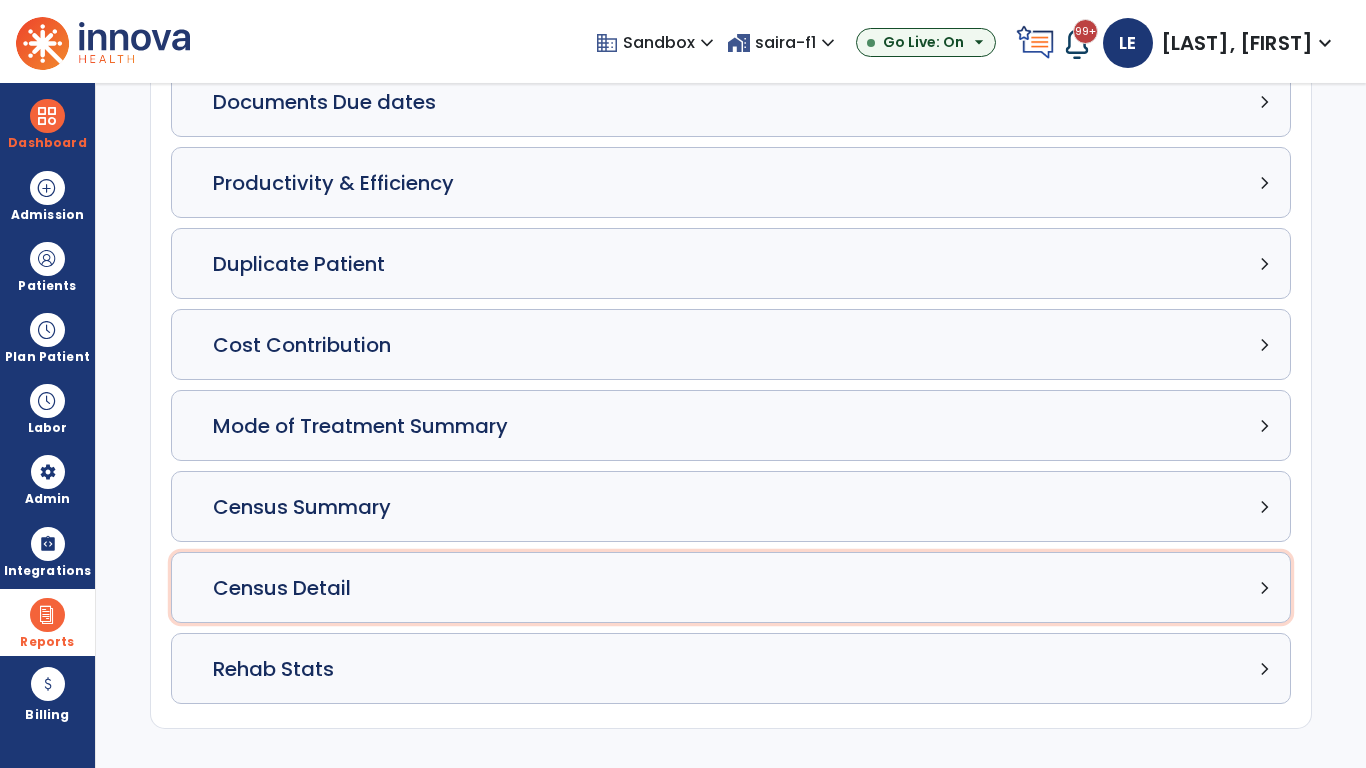 click on "Census Detail chevron_right" 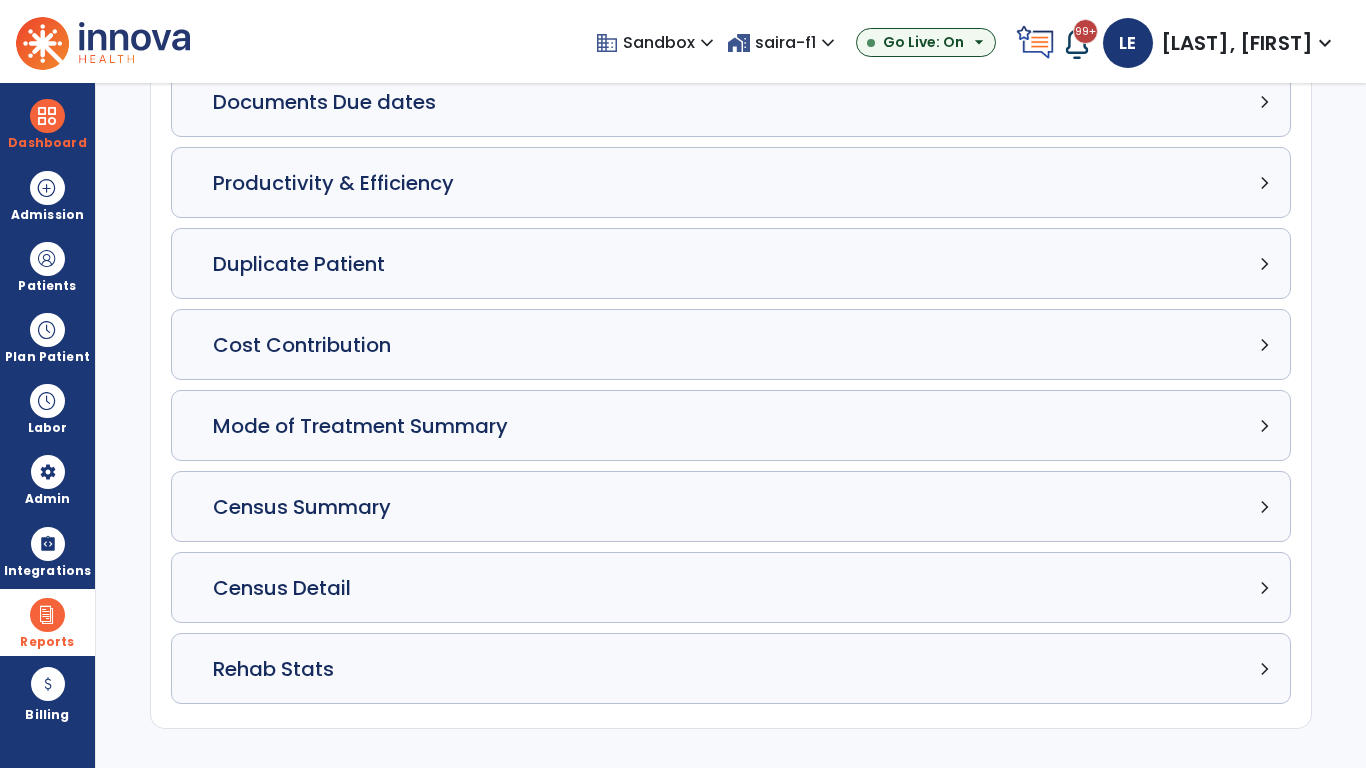 select on "*****" 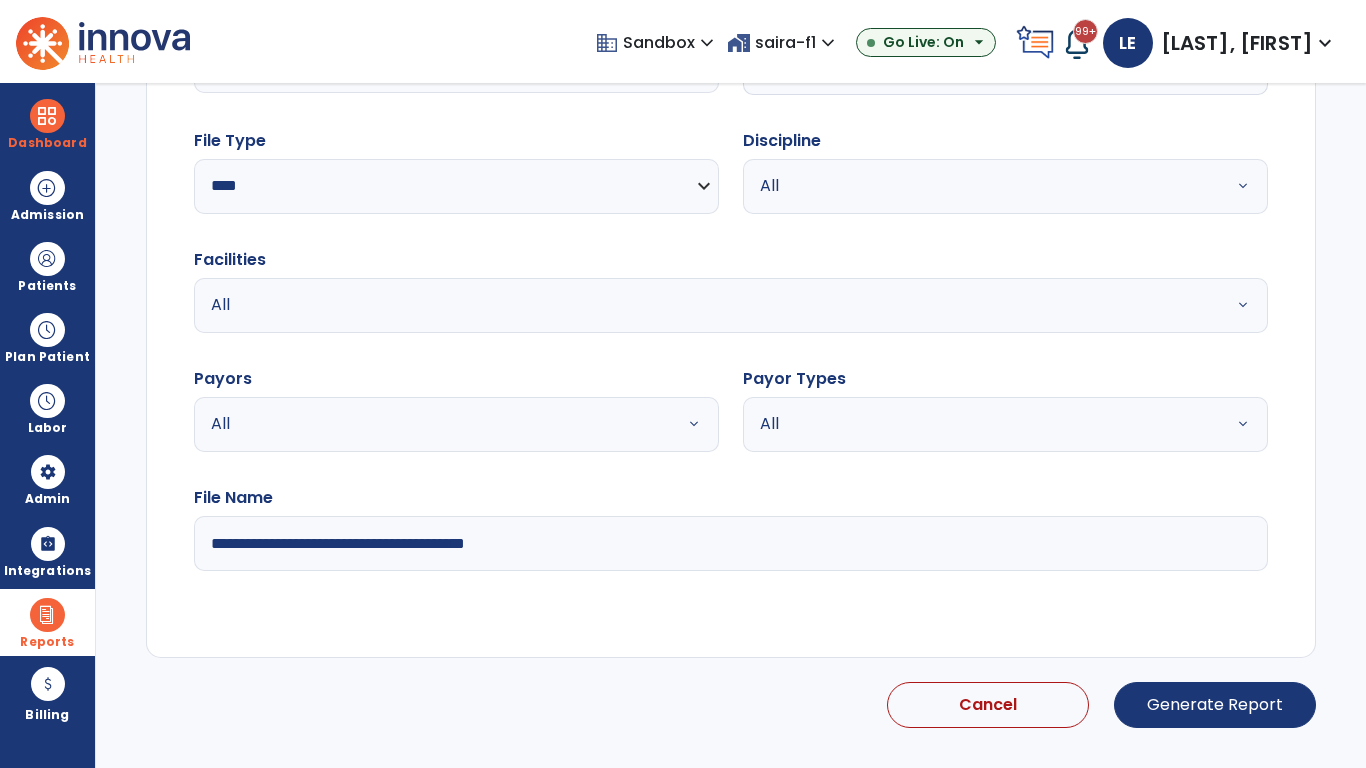 select on "*****" 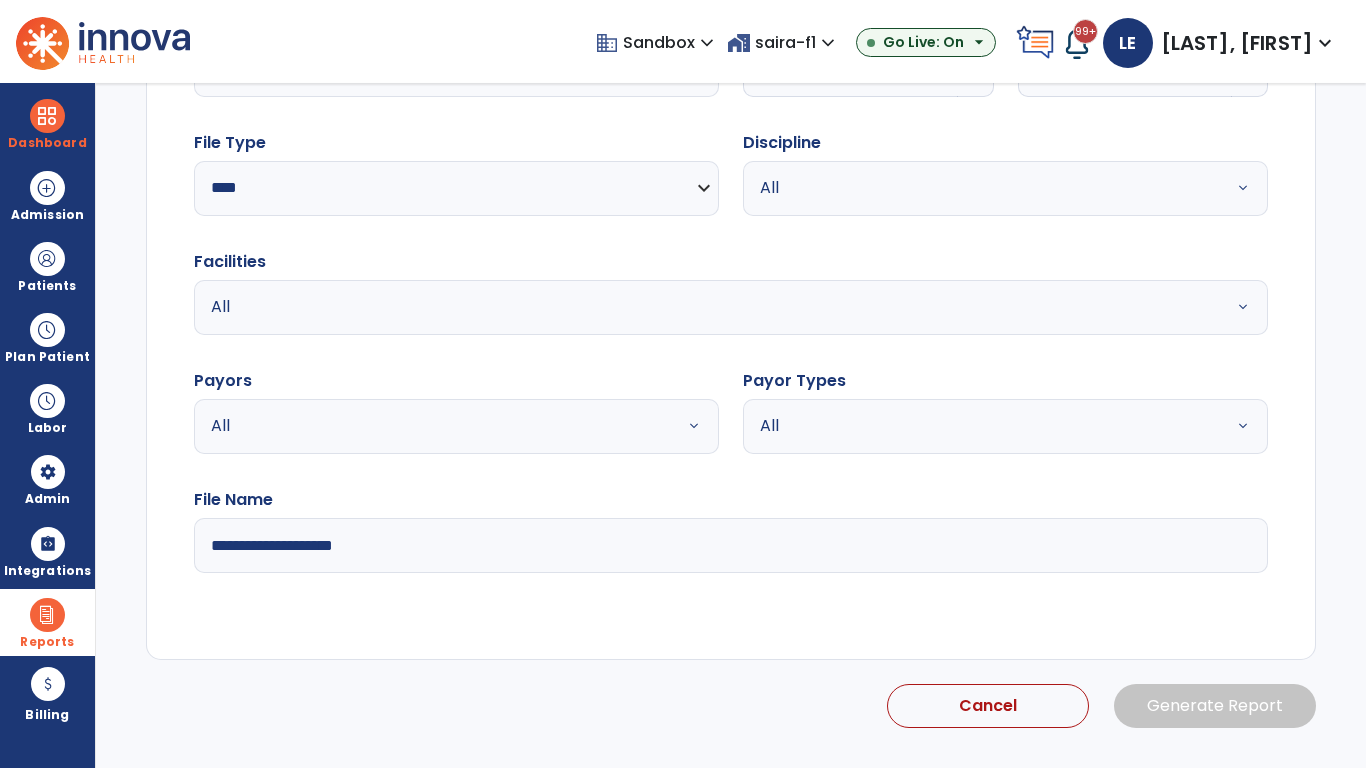 click 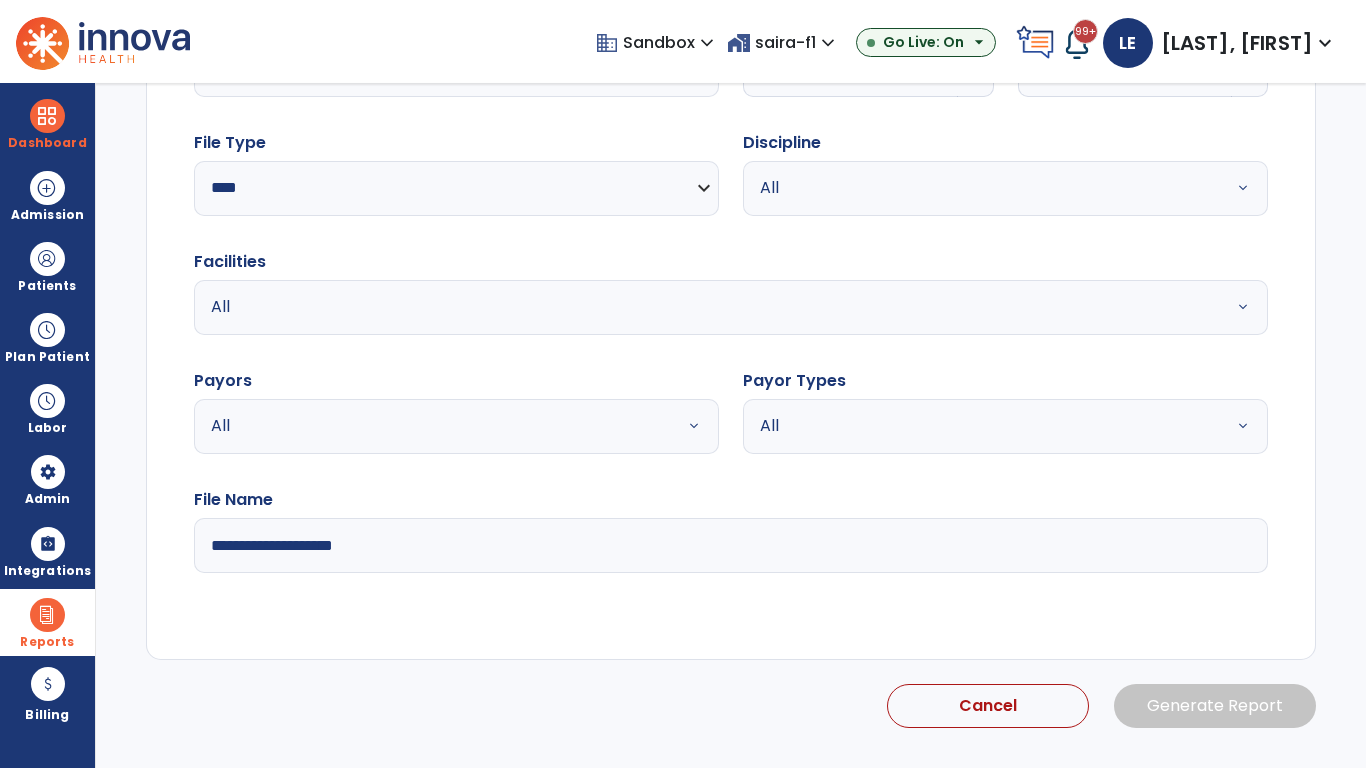 select on "*" 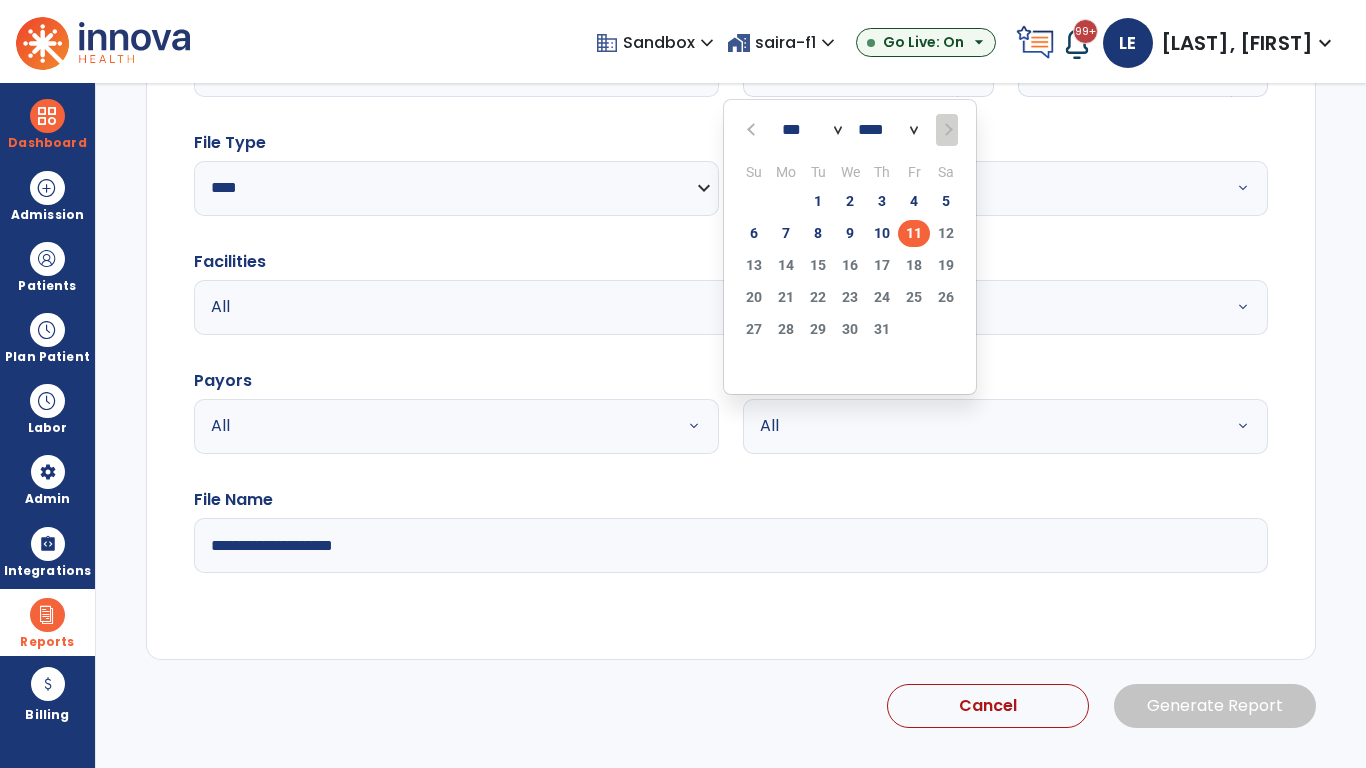 scroll, scrollTop: 192, scrollLeft: 0, axis: vertical 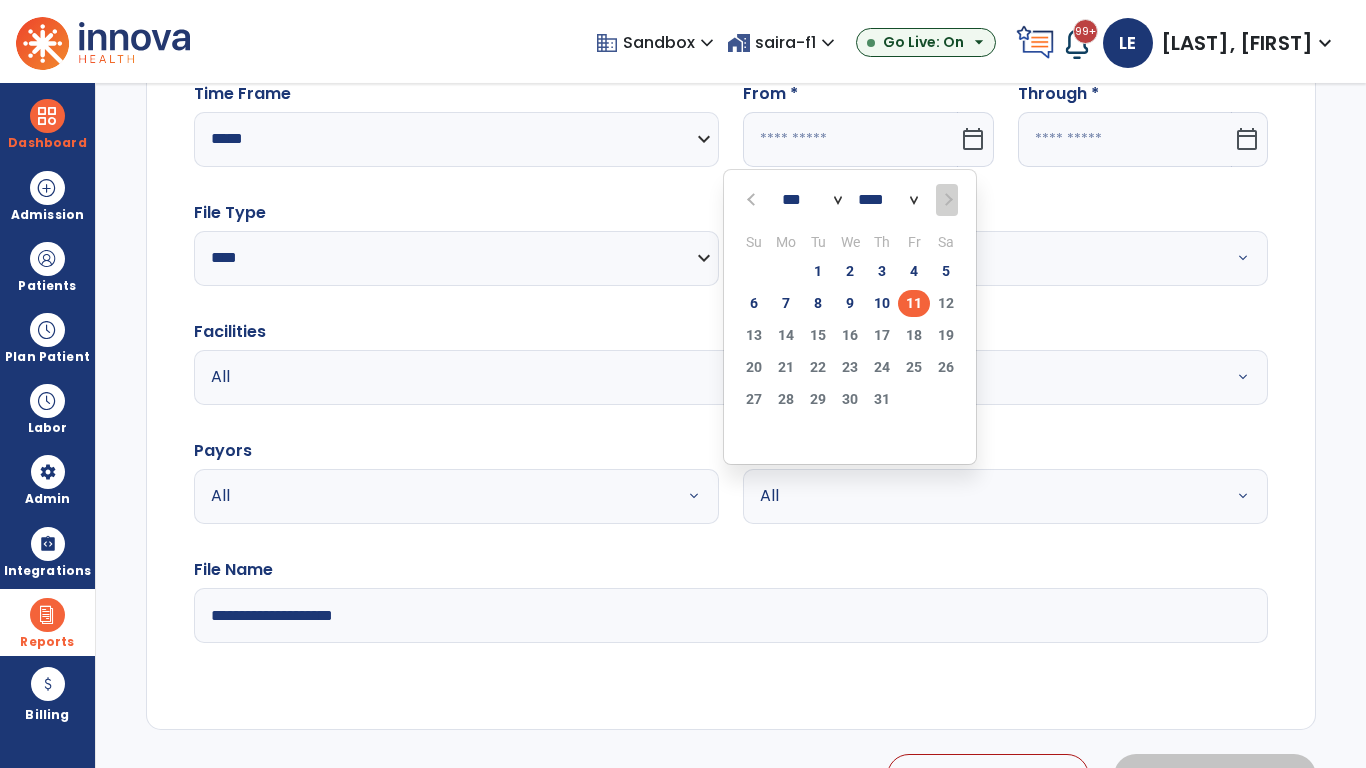 select on "****" 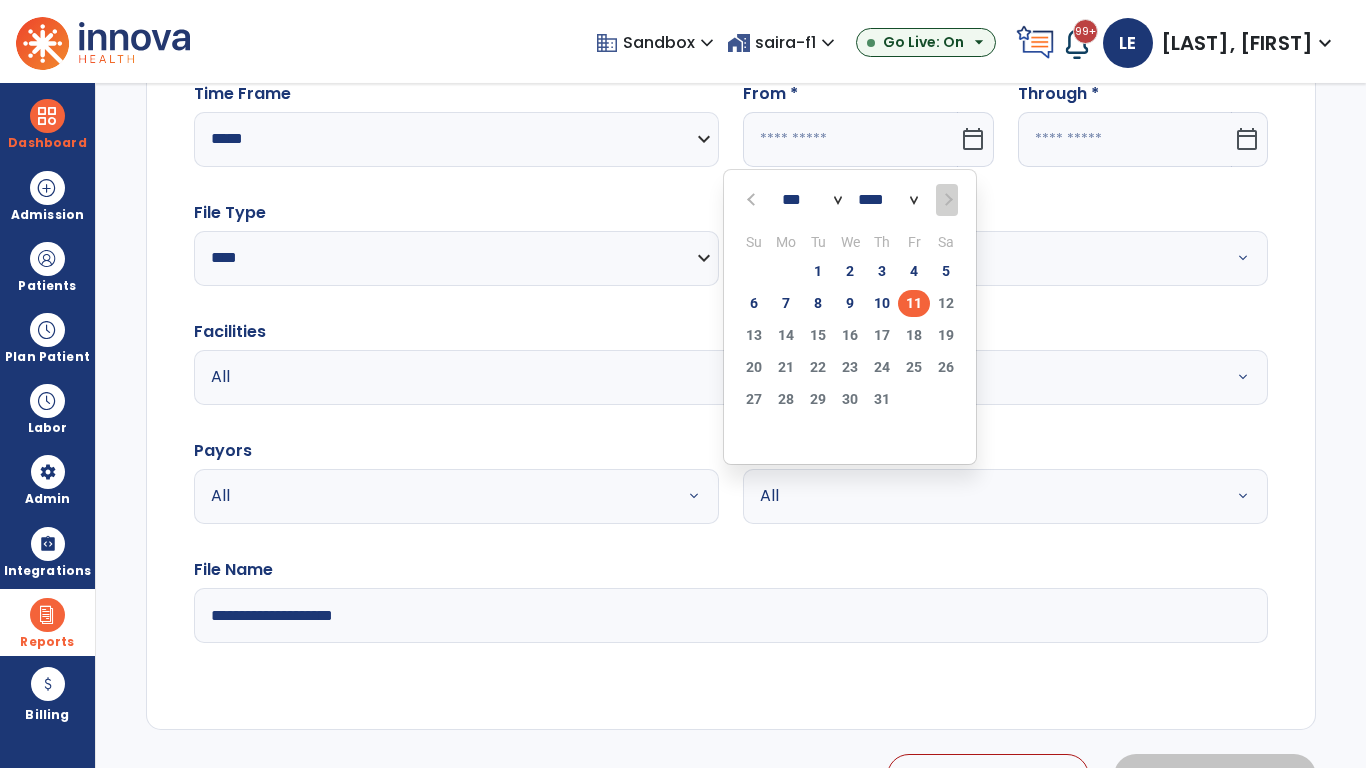 select on "**" 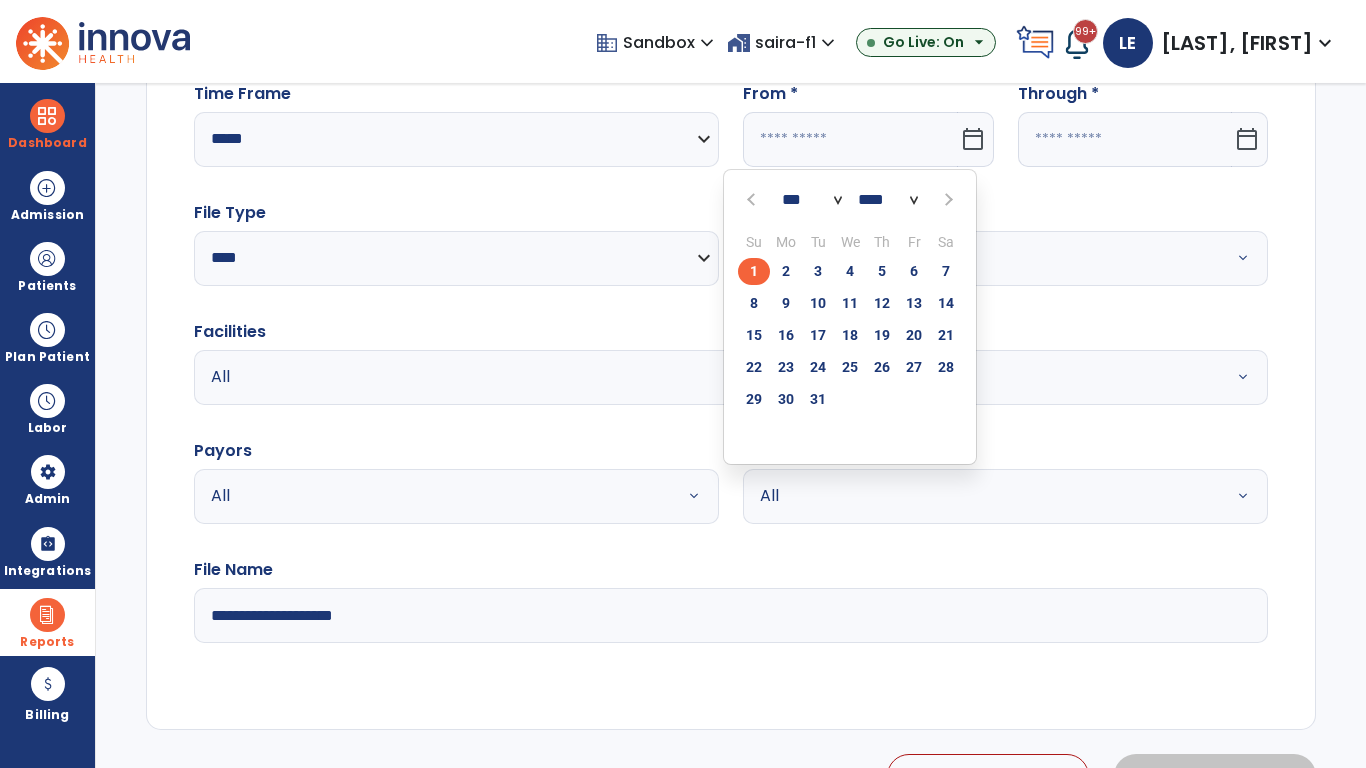 click on "1" 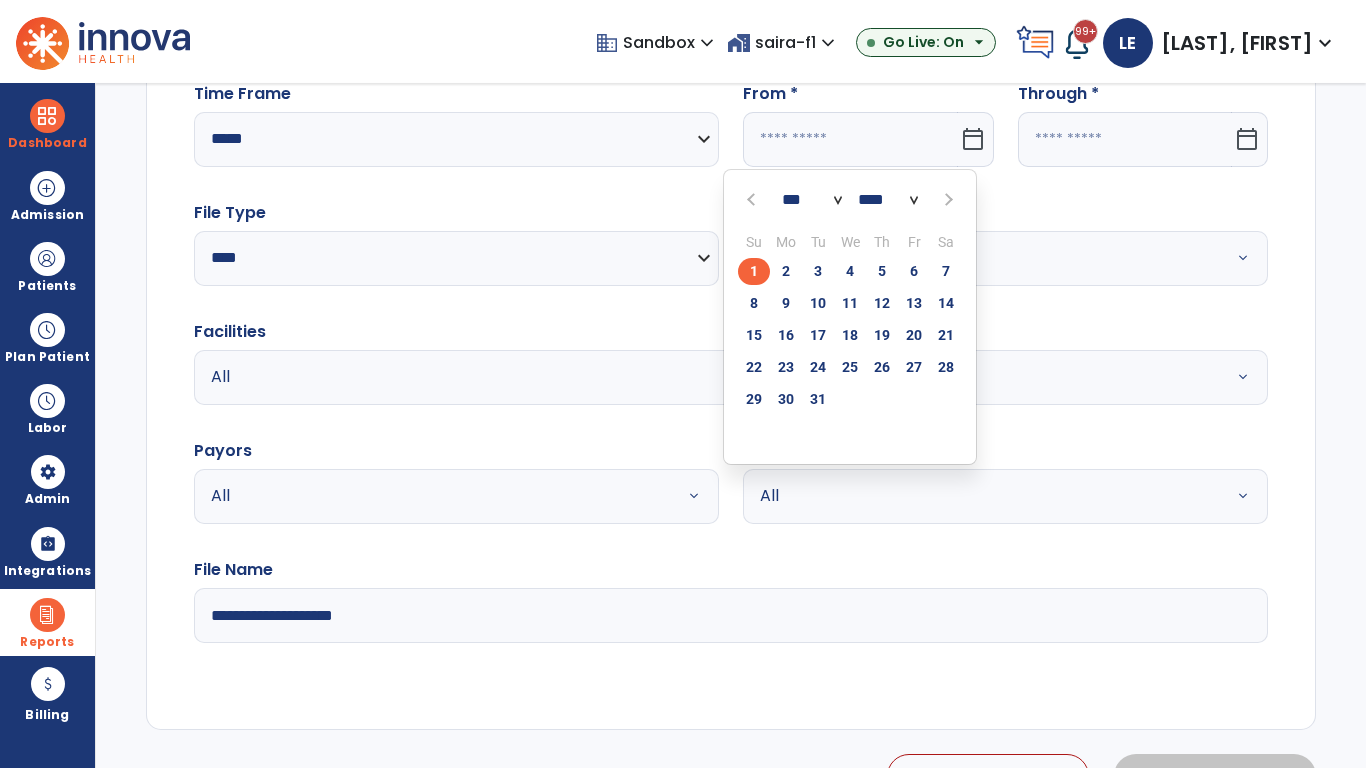 type on "**********" 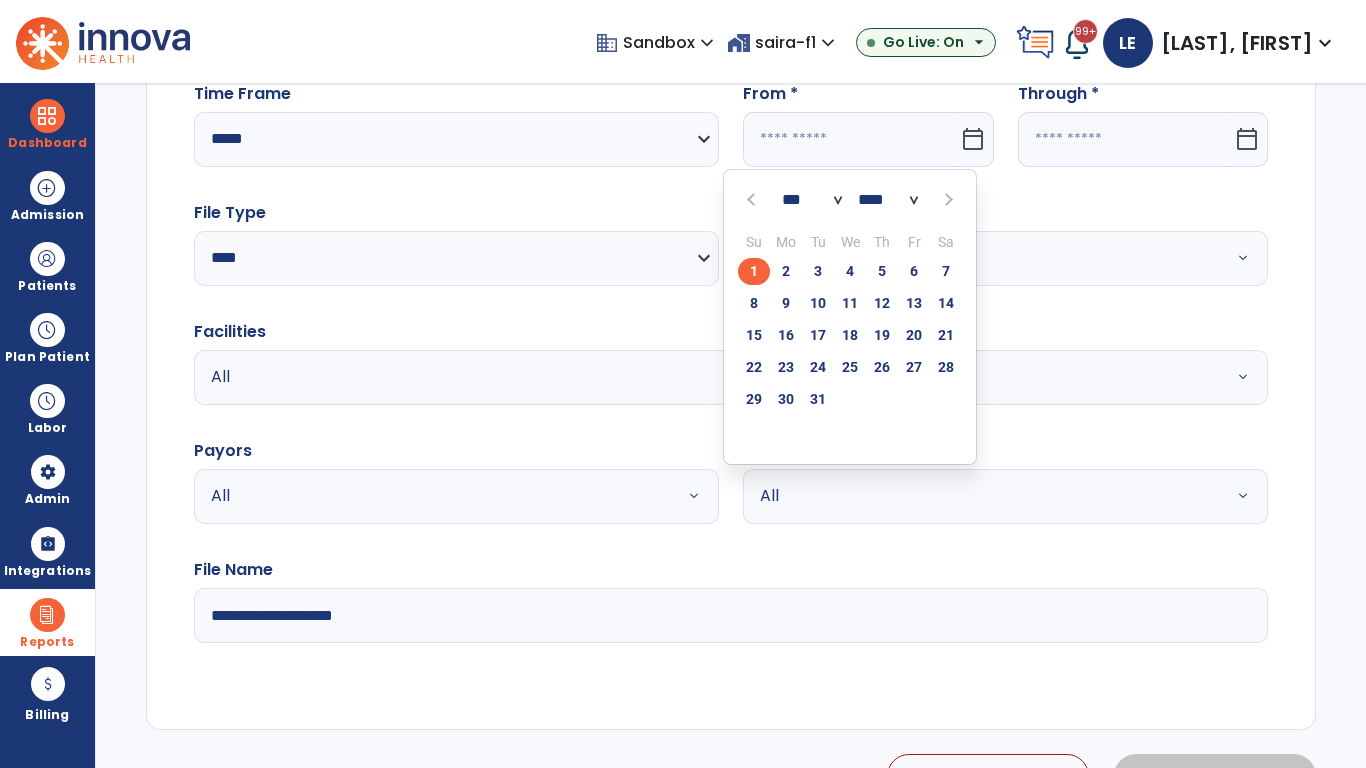 type on "*********" 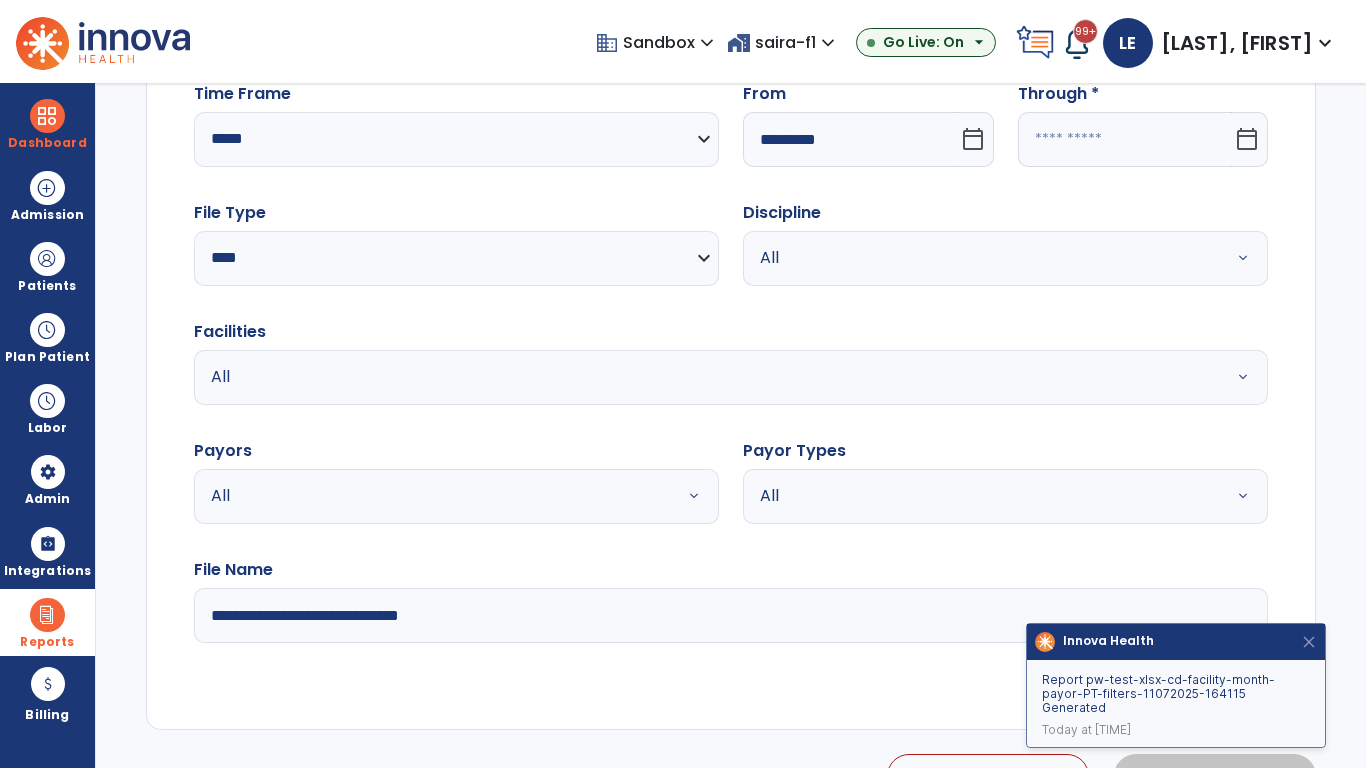 click 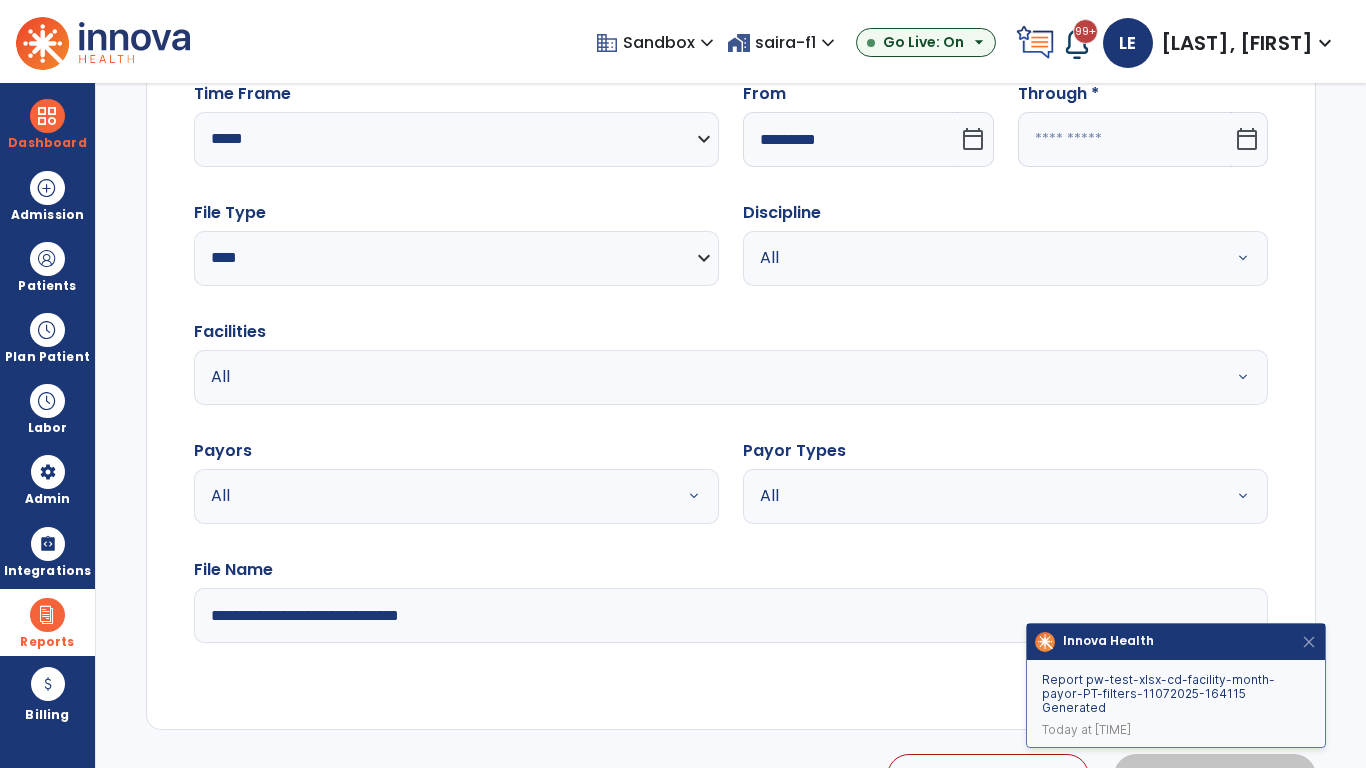 select on "*" 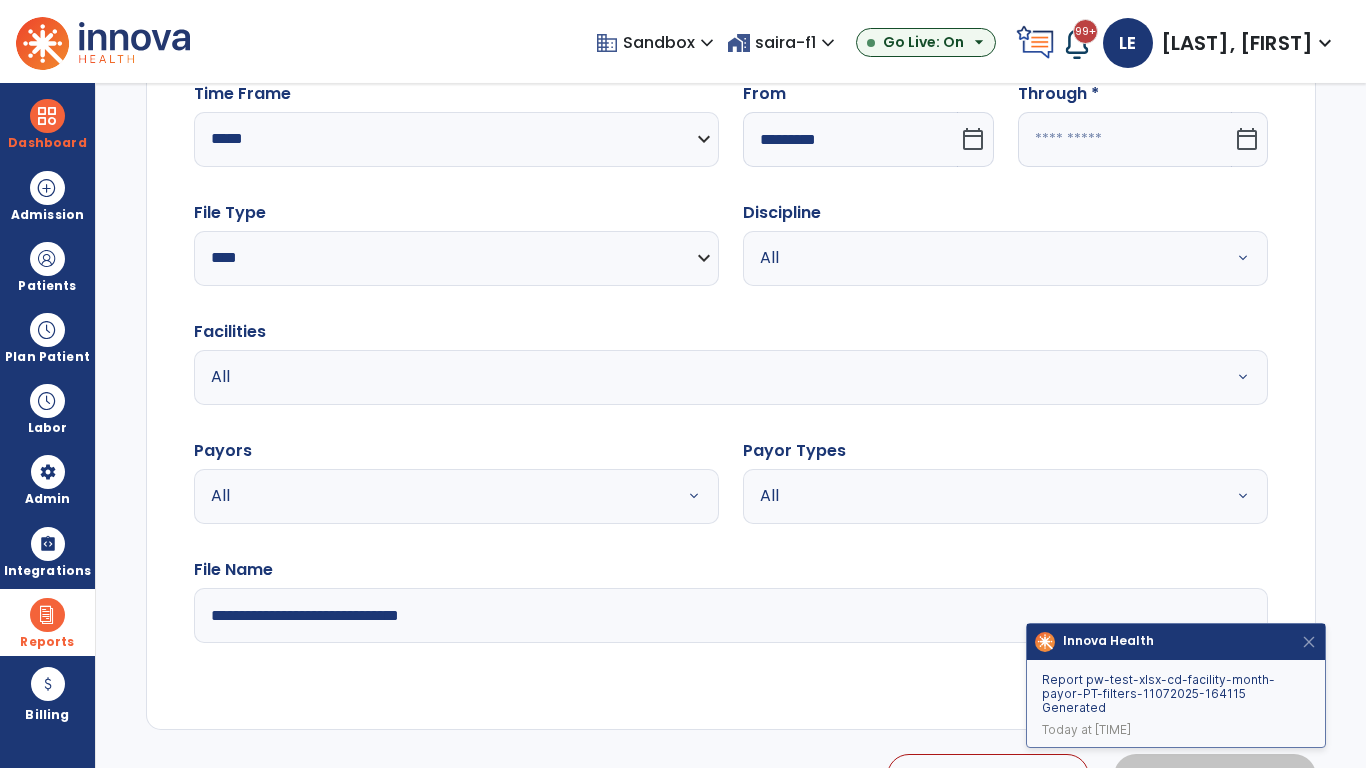 select on "****" 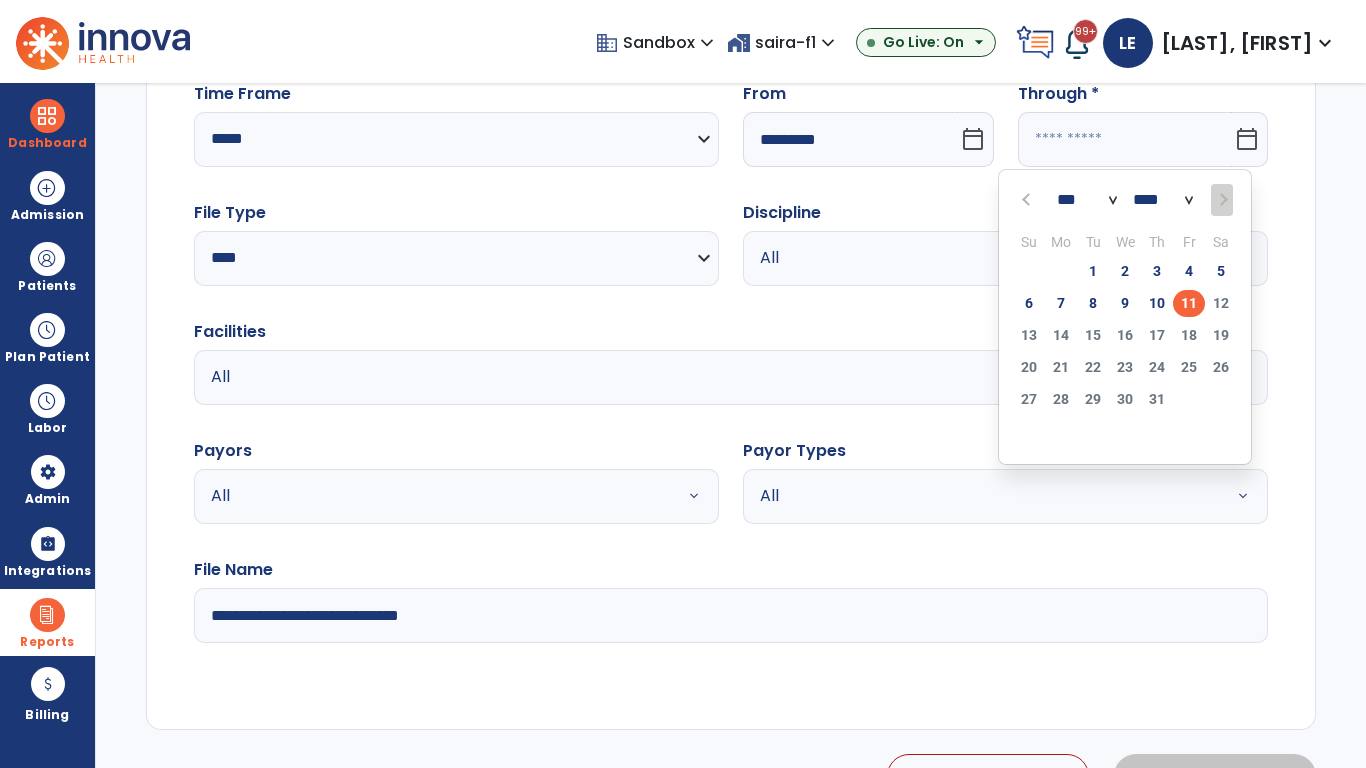 select on "*" 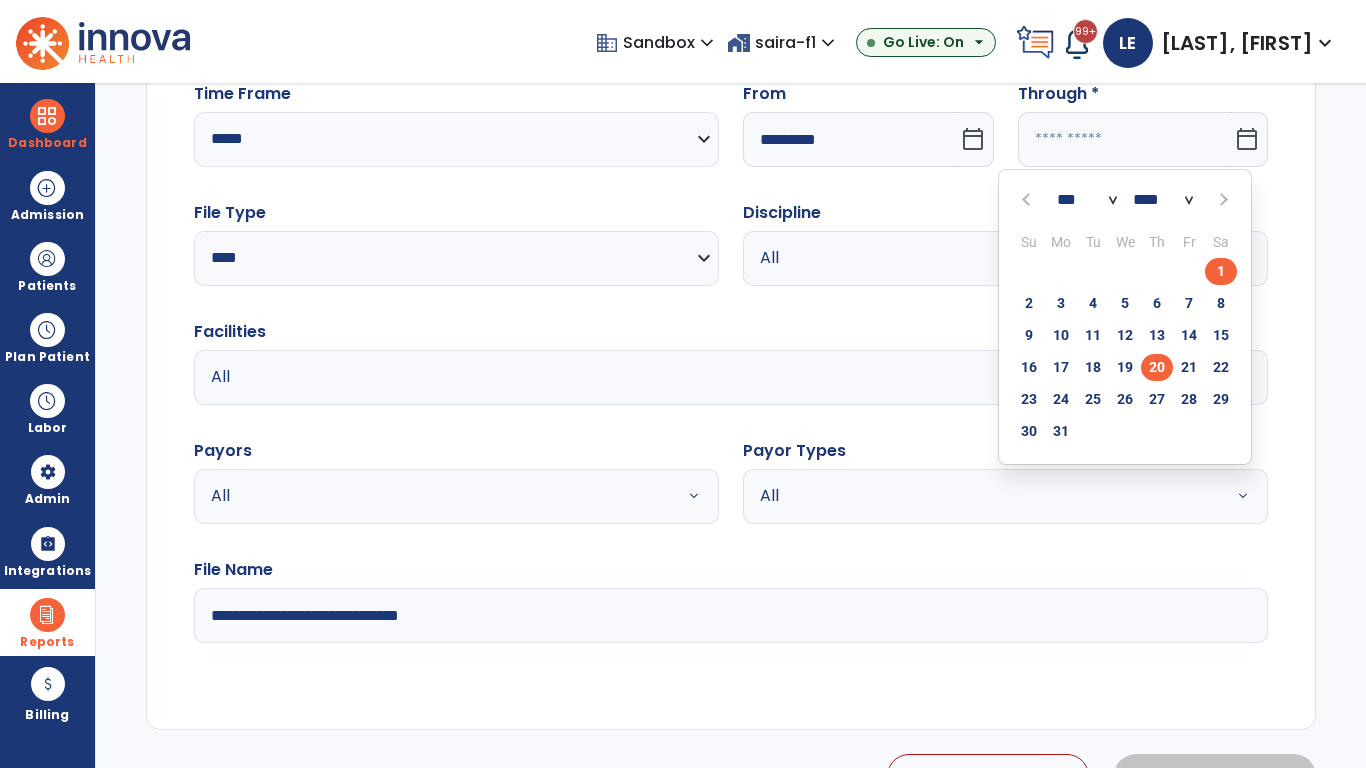 click on "20" 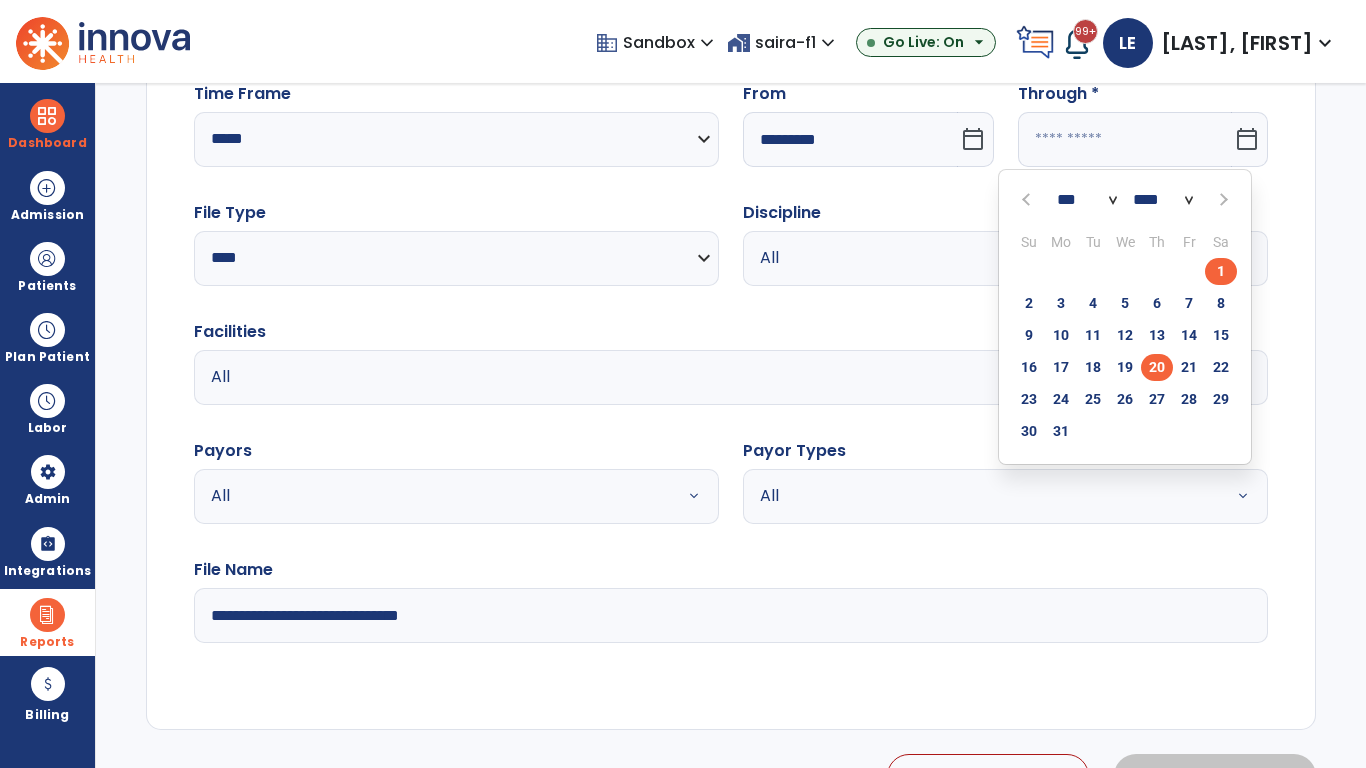type on "**********" 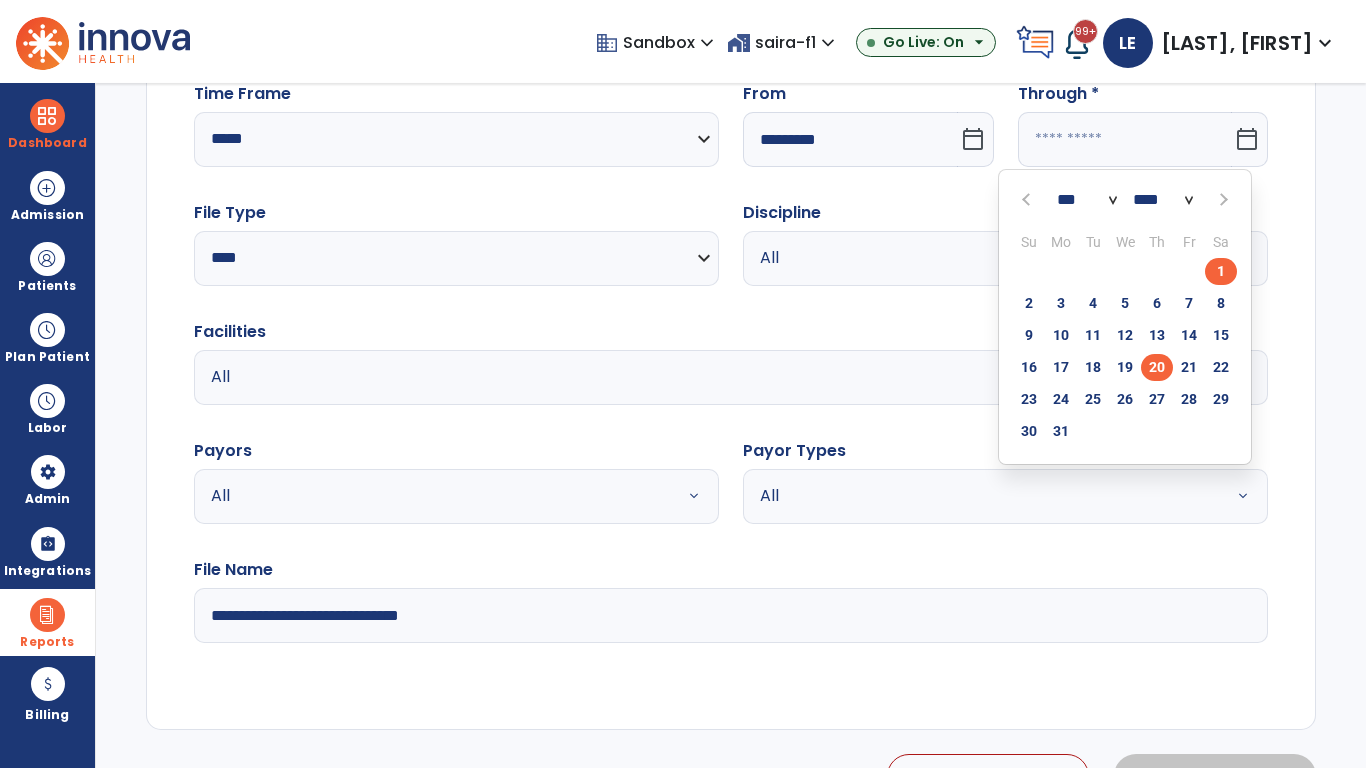 type on "*********" 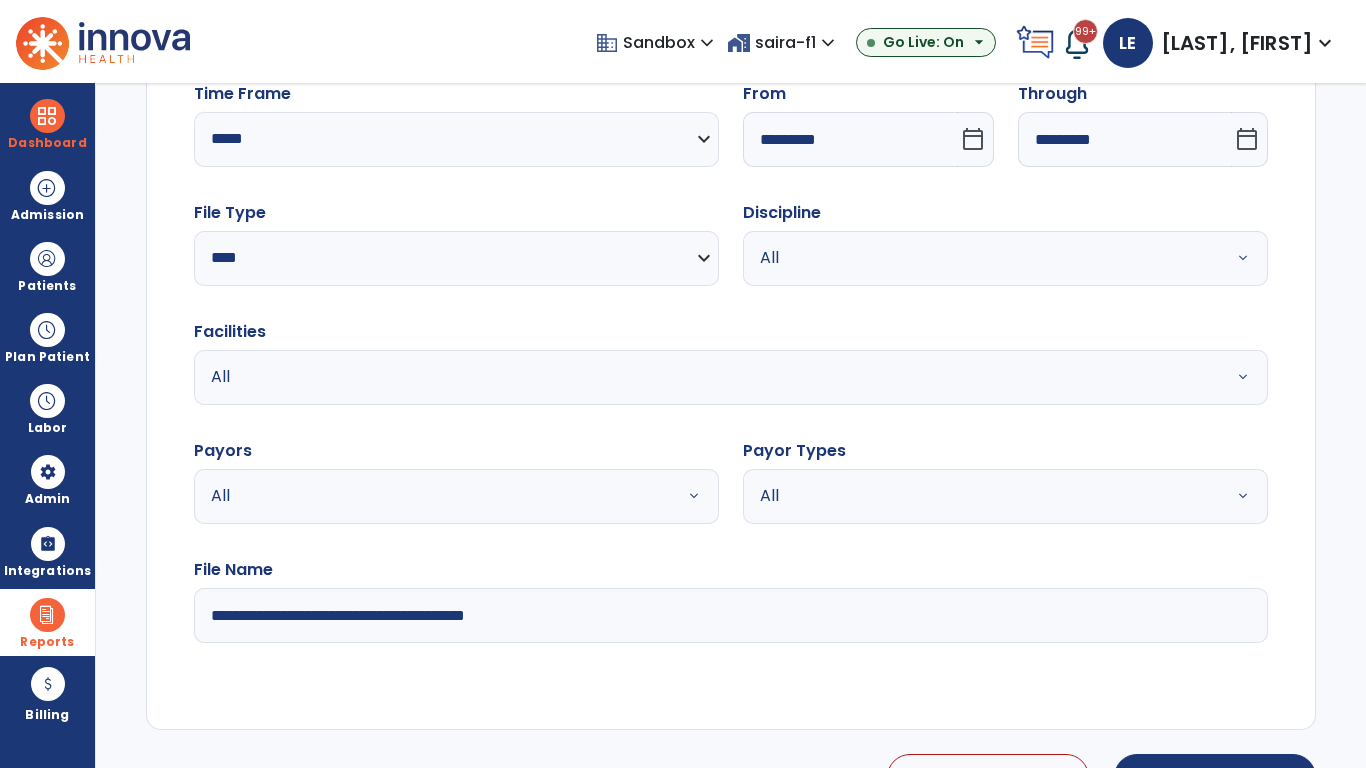 click on "All" at bounding box center (981, 258) 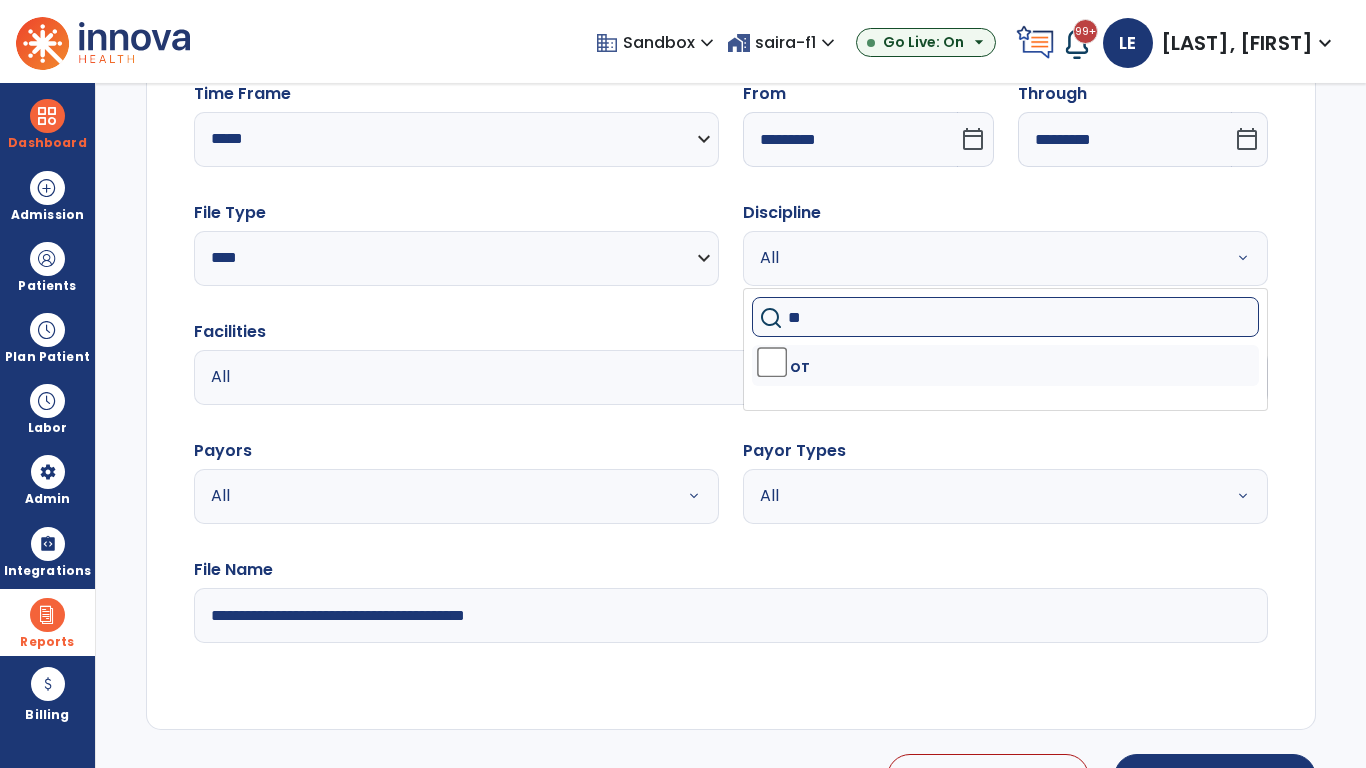 type on "**" 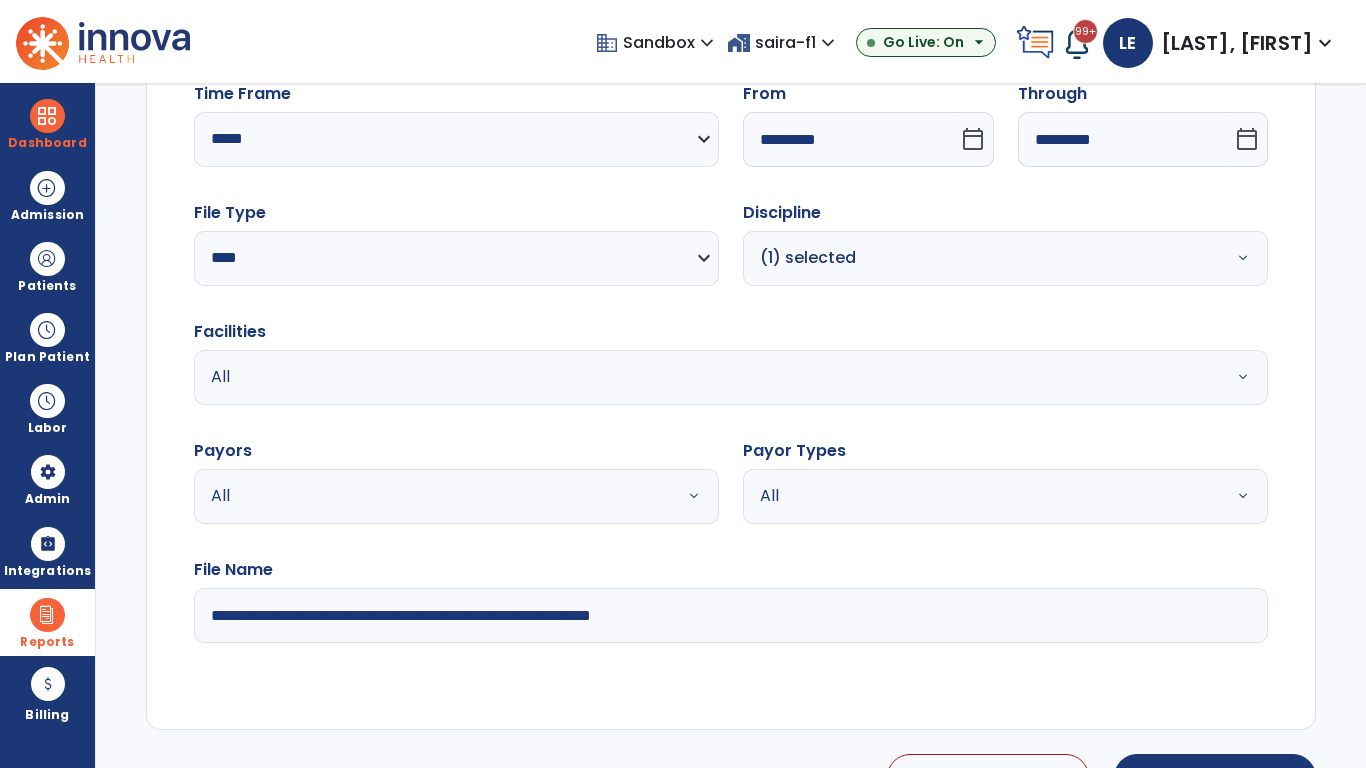 type on "**********" 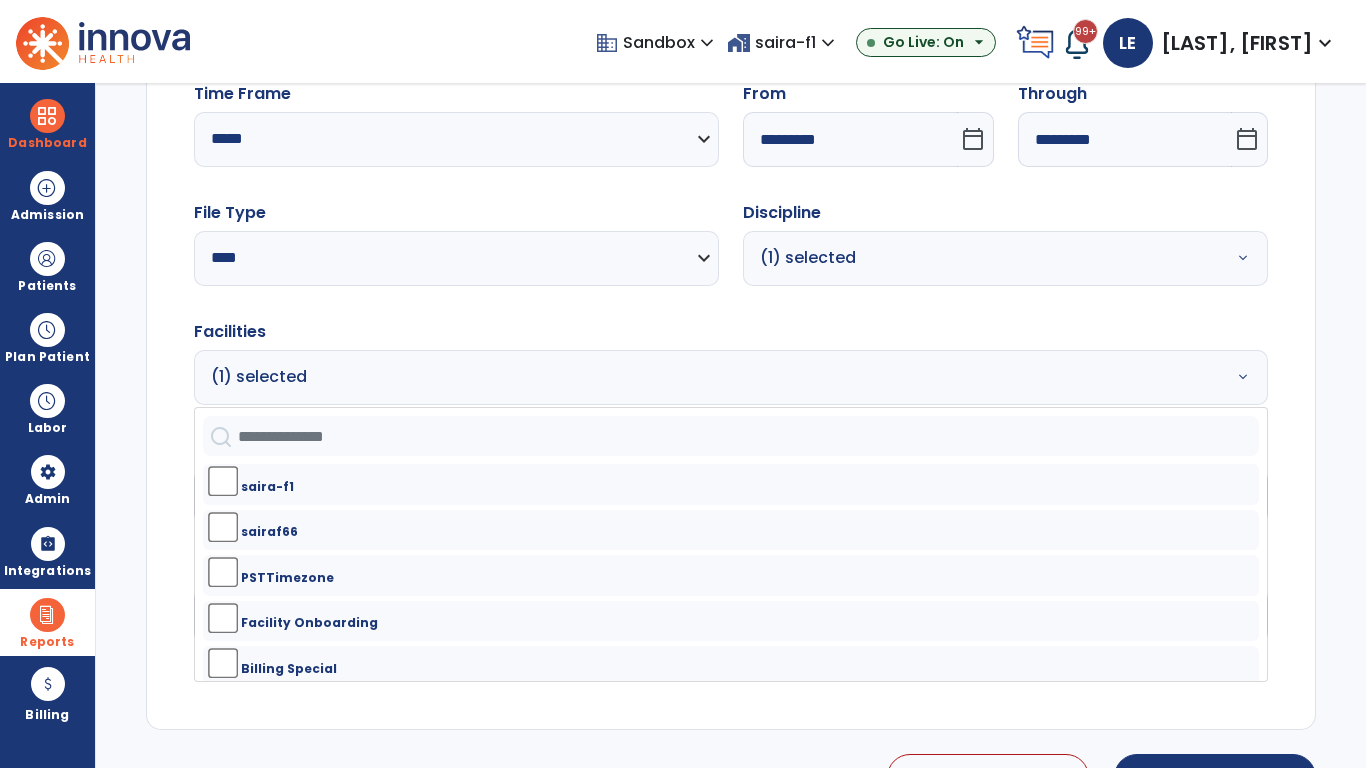 click on "All" at bounding box center (432, 496) 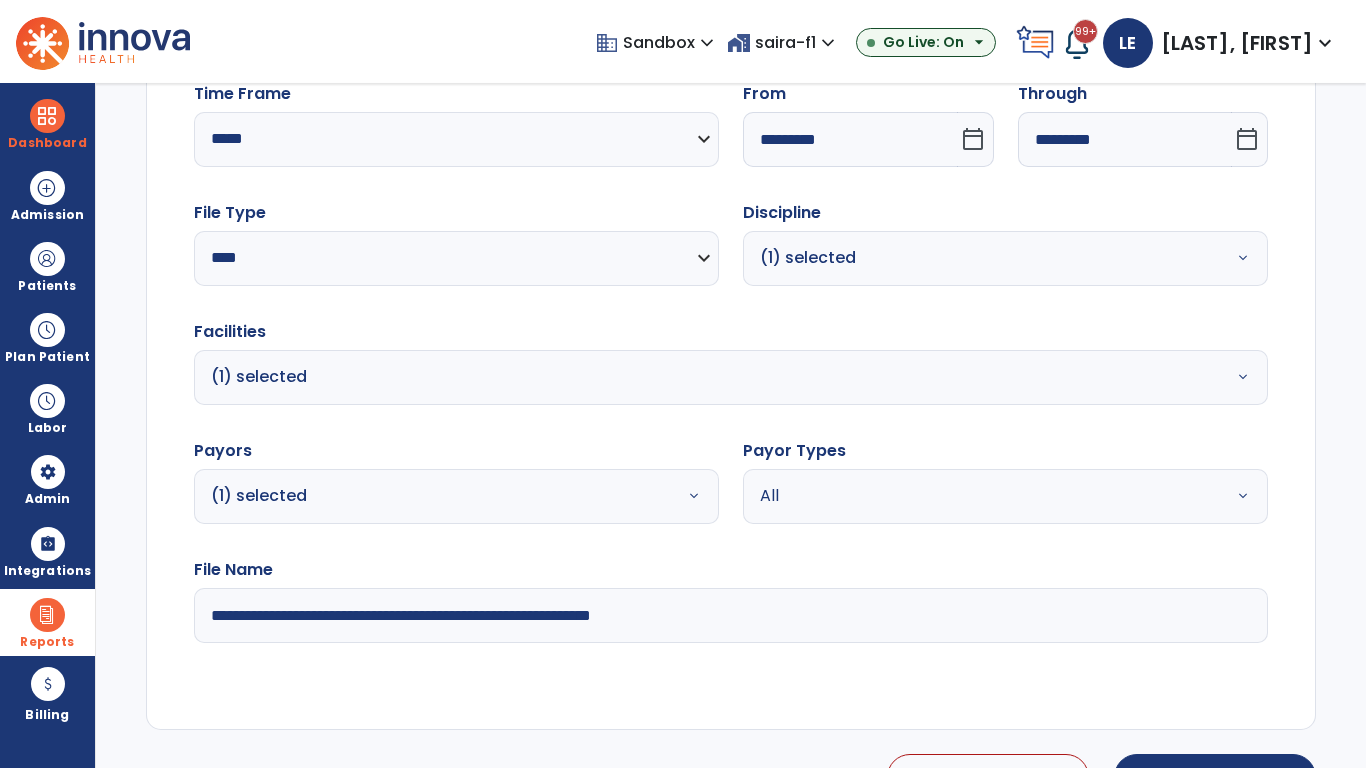 click on "All" at bounding box center [981, 496] 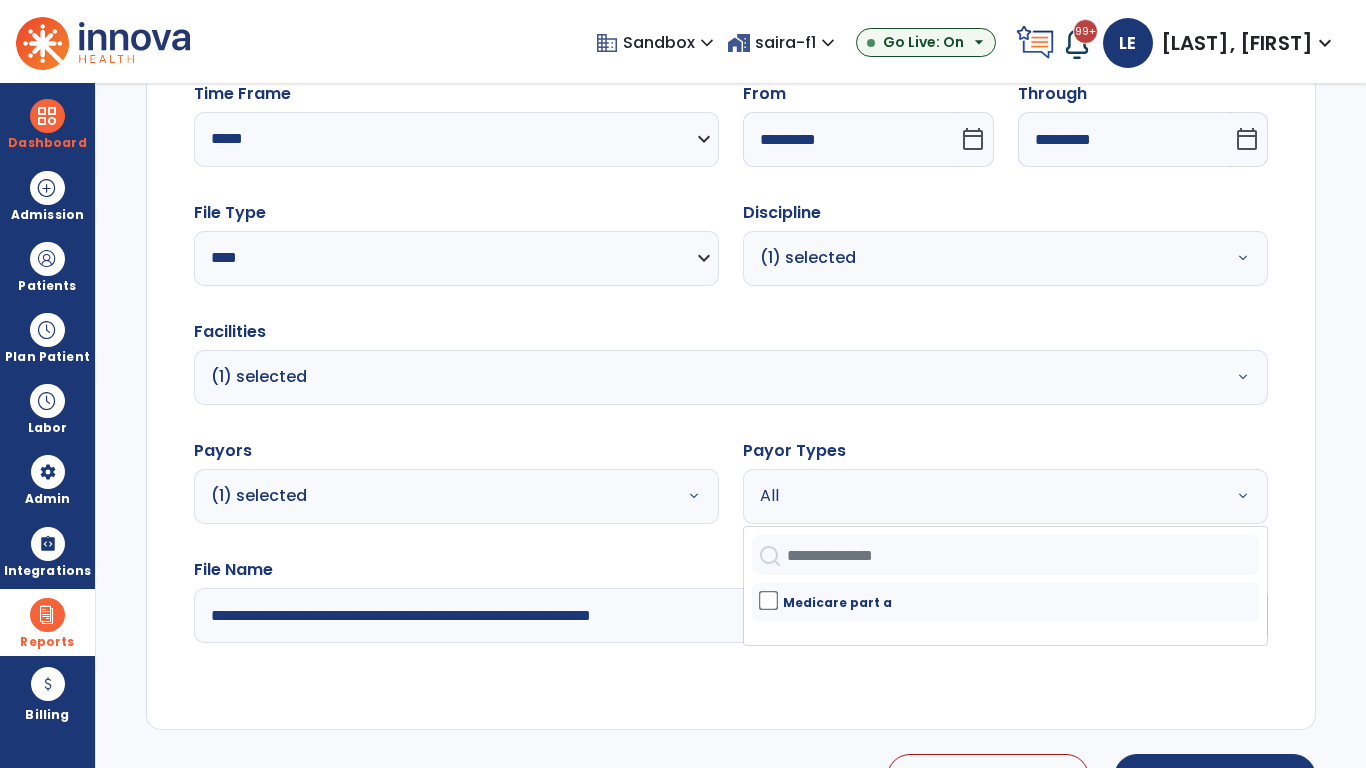 click on "**********" 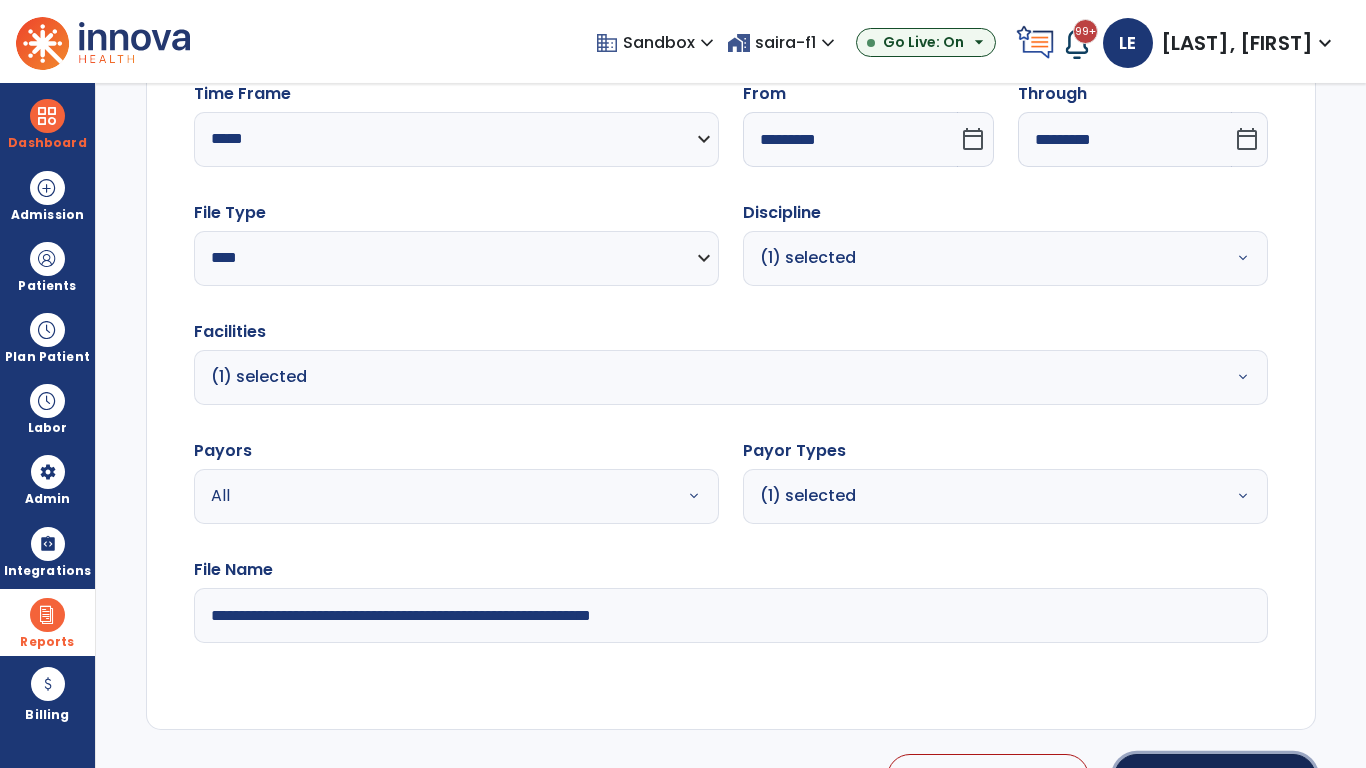 click on "Generate Report" 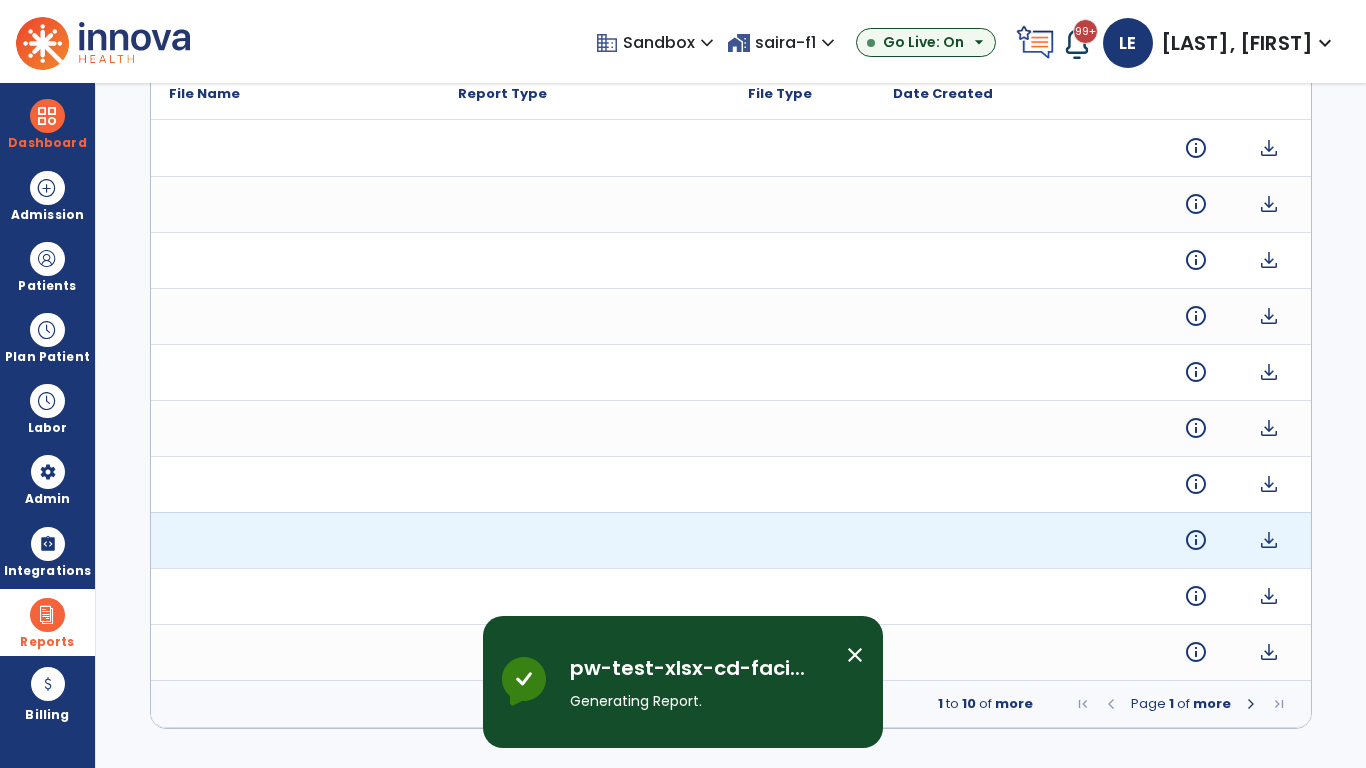 scroll, scrollTop: 0, scrollLeft: 0, axis: both 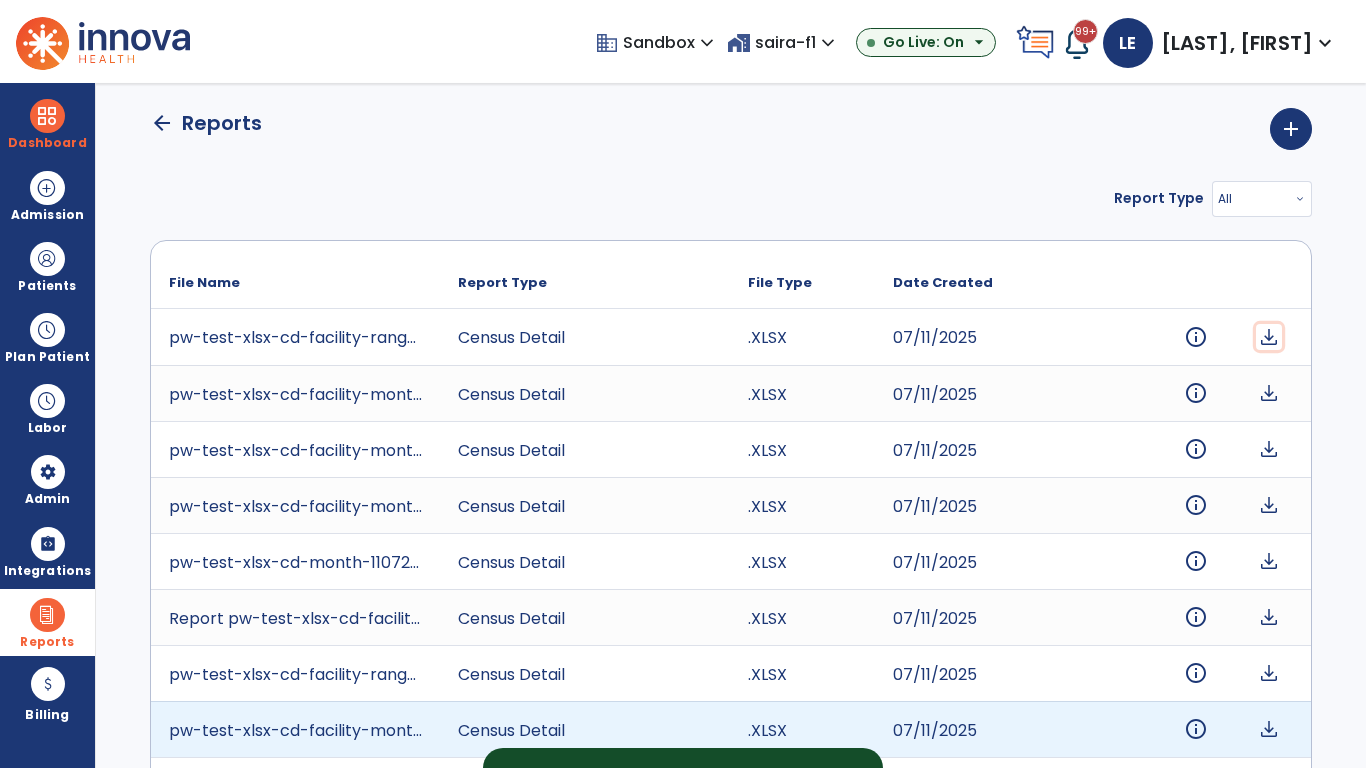 click on "download" 